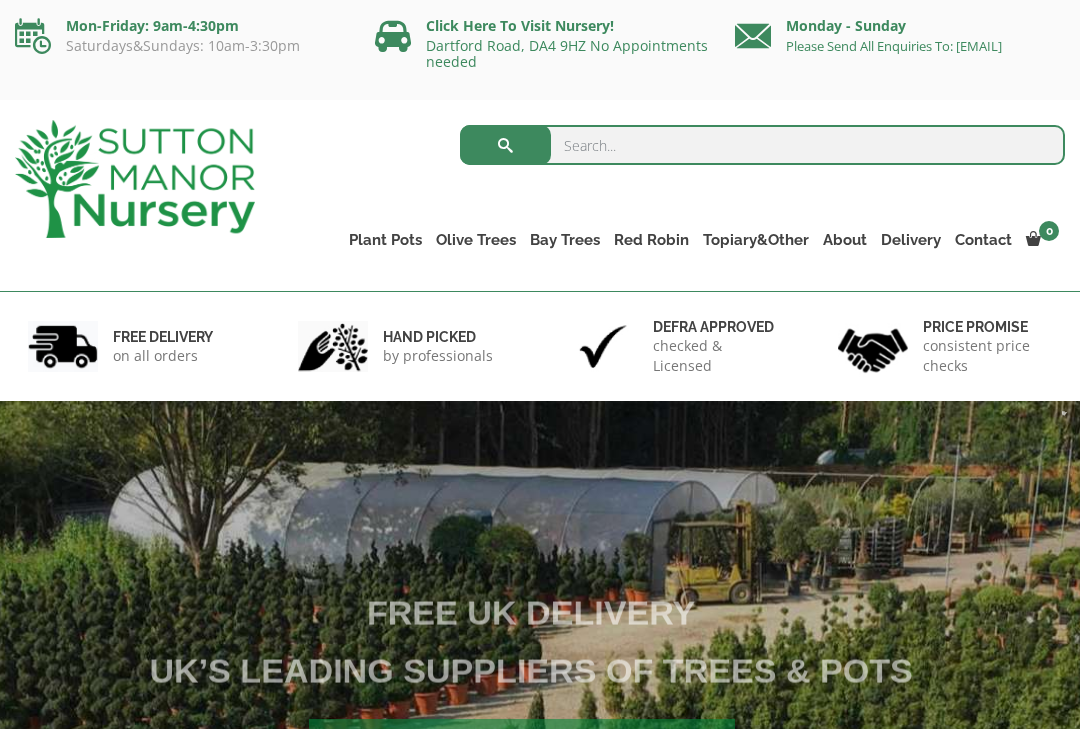 scroll, scrollTop: 0, scrollLeft: 0, axis: both 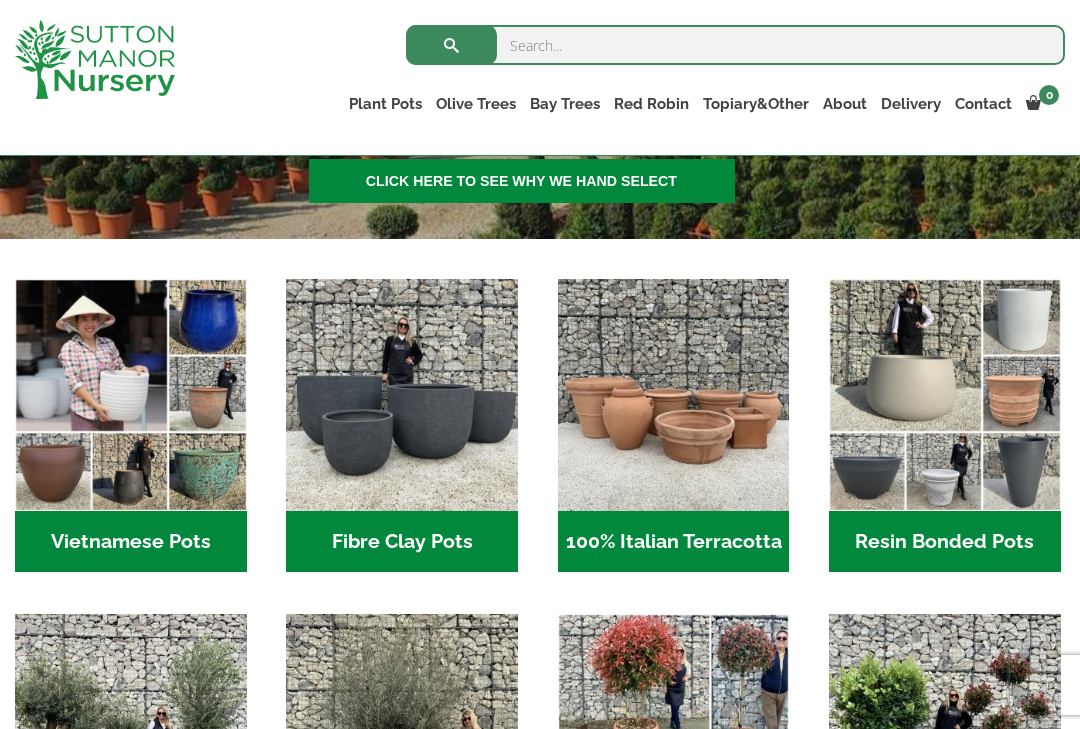 click at bounding box center [402, 395] 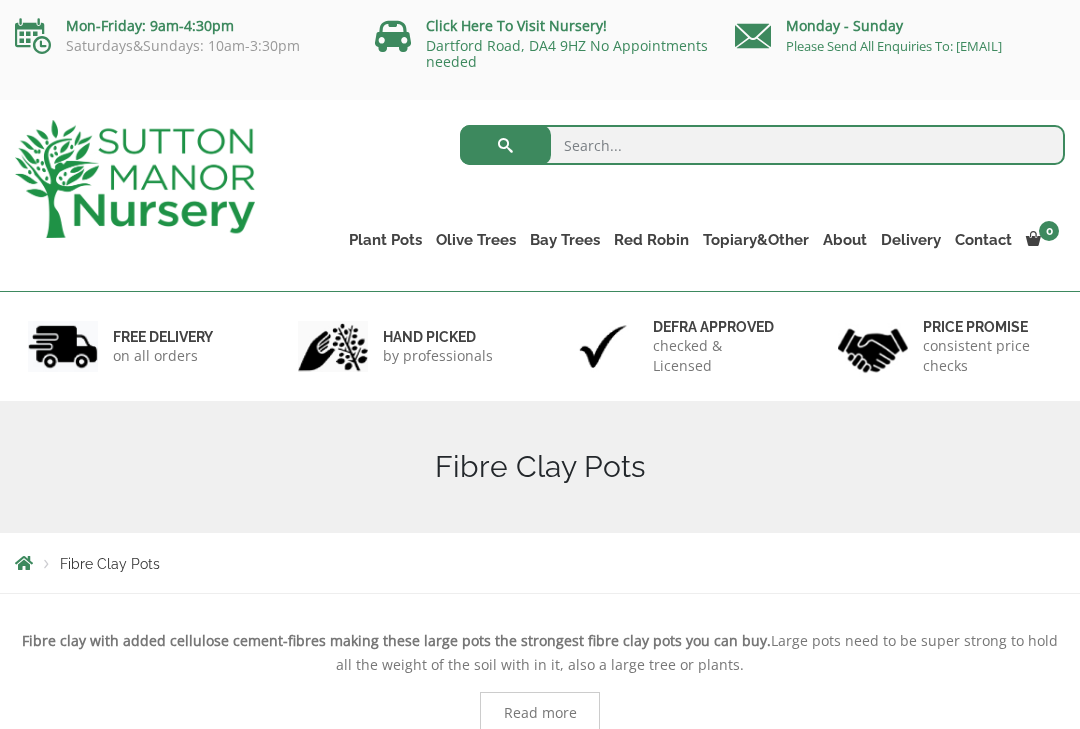 scroll, scrollTop: 0, scrollLeft: 0, axis: both 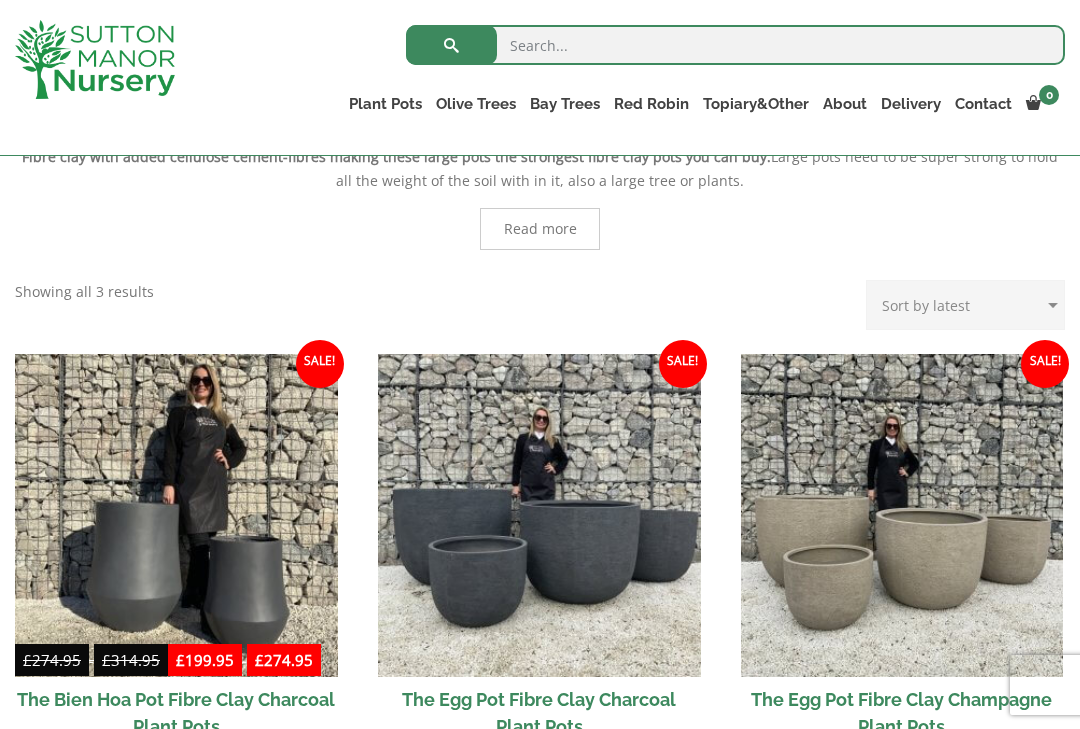 click at bounding box center [902, 515] 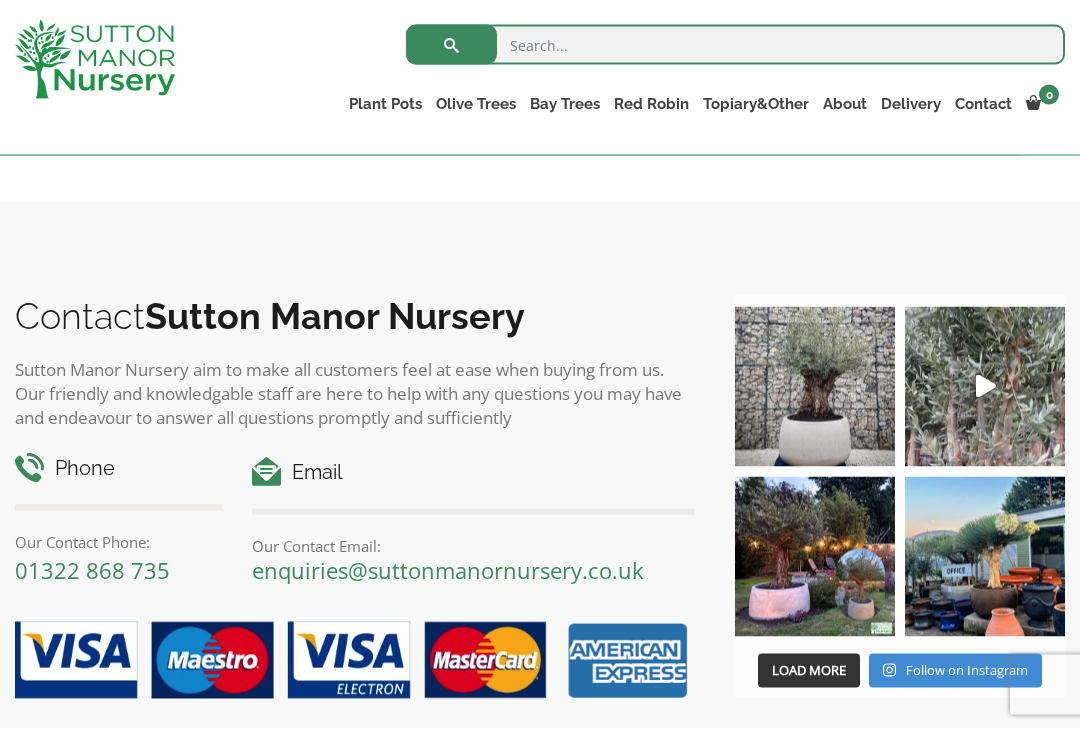 scroll, scrollTop: 1147, scrollLeft: 0, axis: vertical 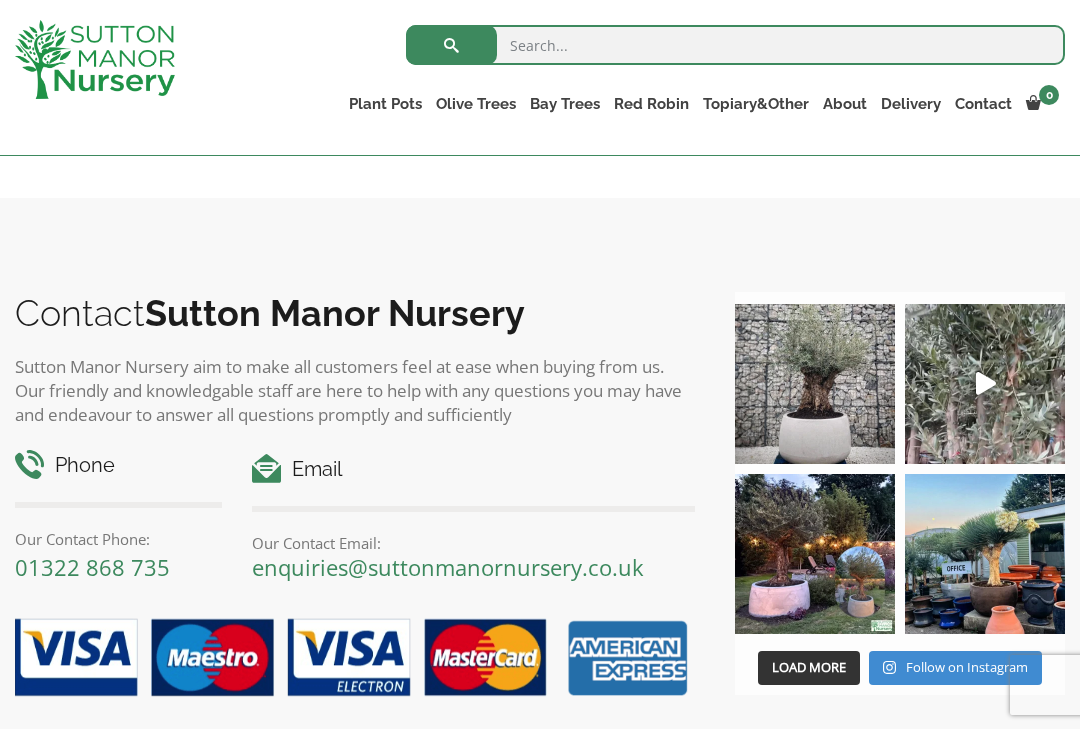 click on "Contact  Sutton Manor Nursery Sutton Manor Nursery aim to make all customers feel at ease when buying from us.
Our friendly and knowledgable staff are here to help with any questions you may have and endeavour to answer all questions promptly and sufficiently
Phone
Our Contact Phone: 01322 868 735
Email
Our Contact Email: enquiries@suttonmanornursery.co.uk
suttonmanornursery_
🇬🇧 The UK's Leading Suppliers Of Plants & Pots
Visitors welcome Mon-Fri:9-4:30pm Sat:9-3:30 Sundays-10-3:30
✨⇩ 𝔽𝕣𝕖𝕖 𝕌𝕂 𝔻𝕖𝕝𝕚𝕧𝕖𝕣𝕪 𝕆𝕟𝕝𝕚𝕟𝕖 ⇩✨
Check out this beauty we potted at our nursery tod
New arrivals Monday morning of beautiful olive tre" at bounding box center (540, 493) 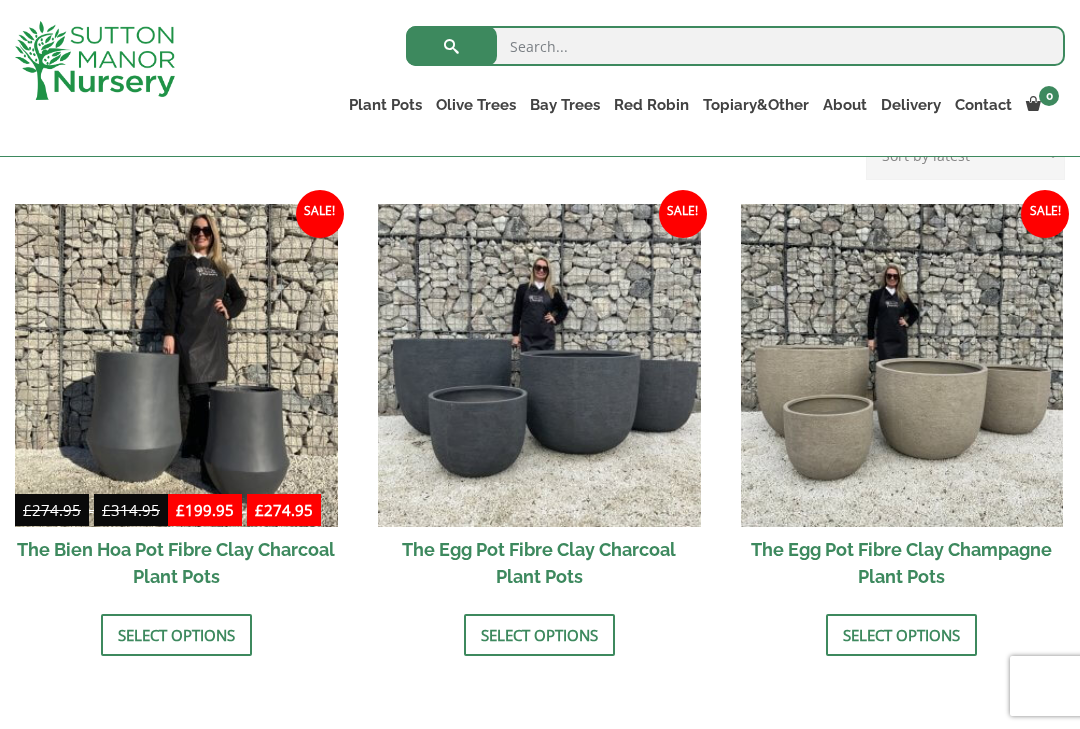 scroll, scrollTop: 598, scrollLeft: 0, axis: vertical 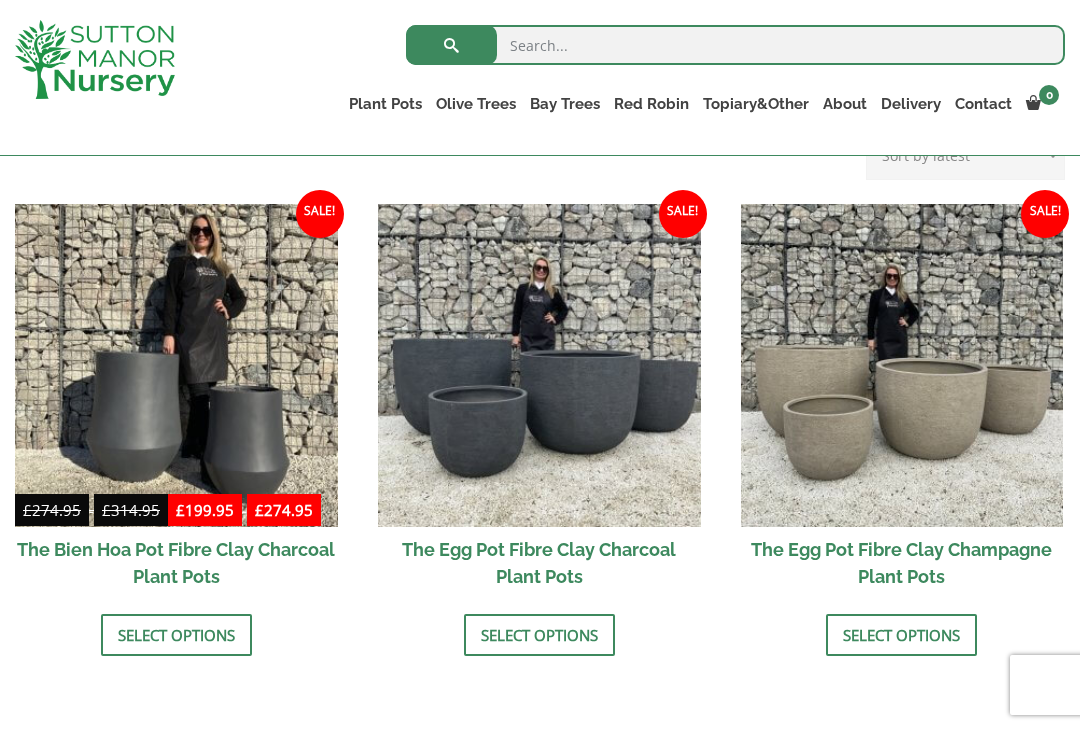 click at bounding box center (176, 365) 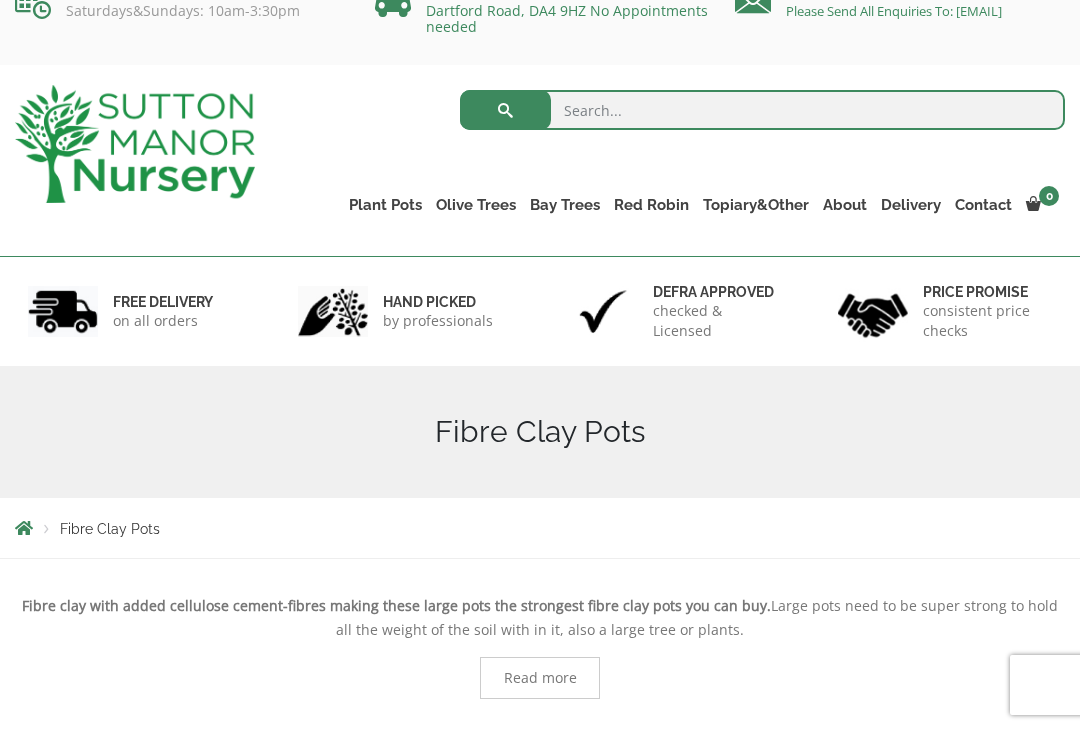 scroll, scrollTop: 0, scrollLeft: 0, axis: both 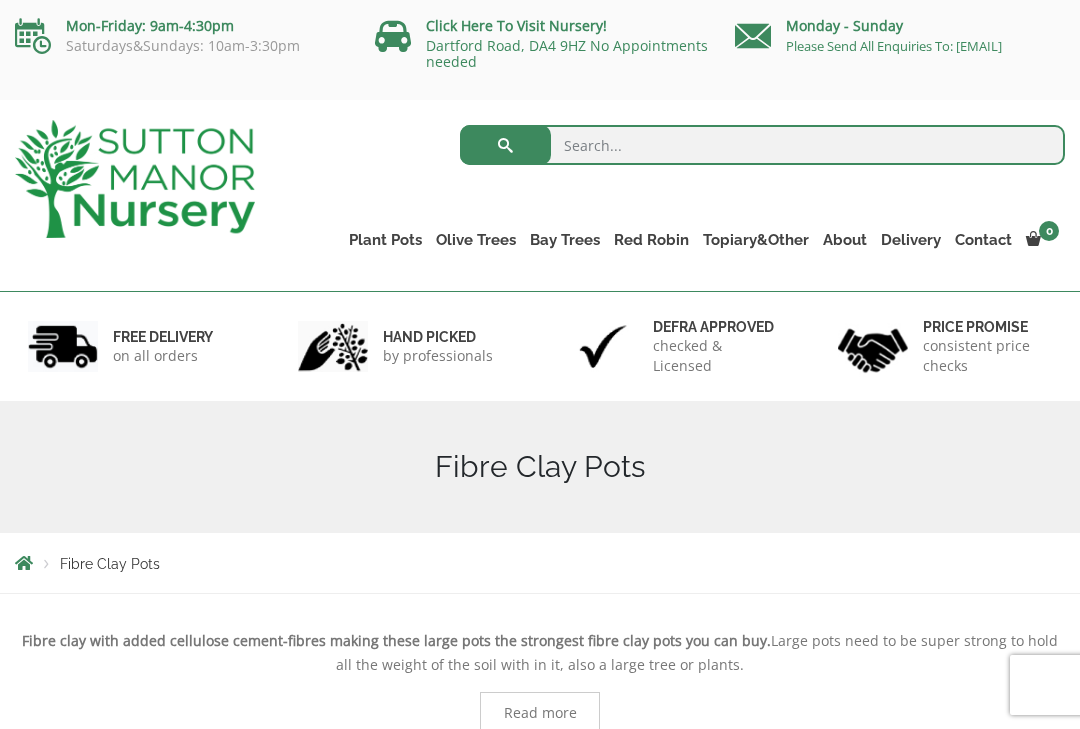 click on "Resin Bonded Pots" at bounding box center [0, 0] 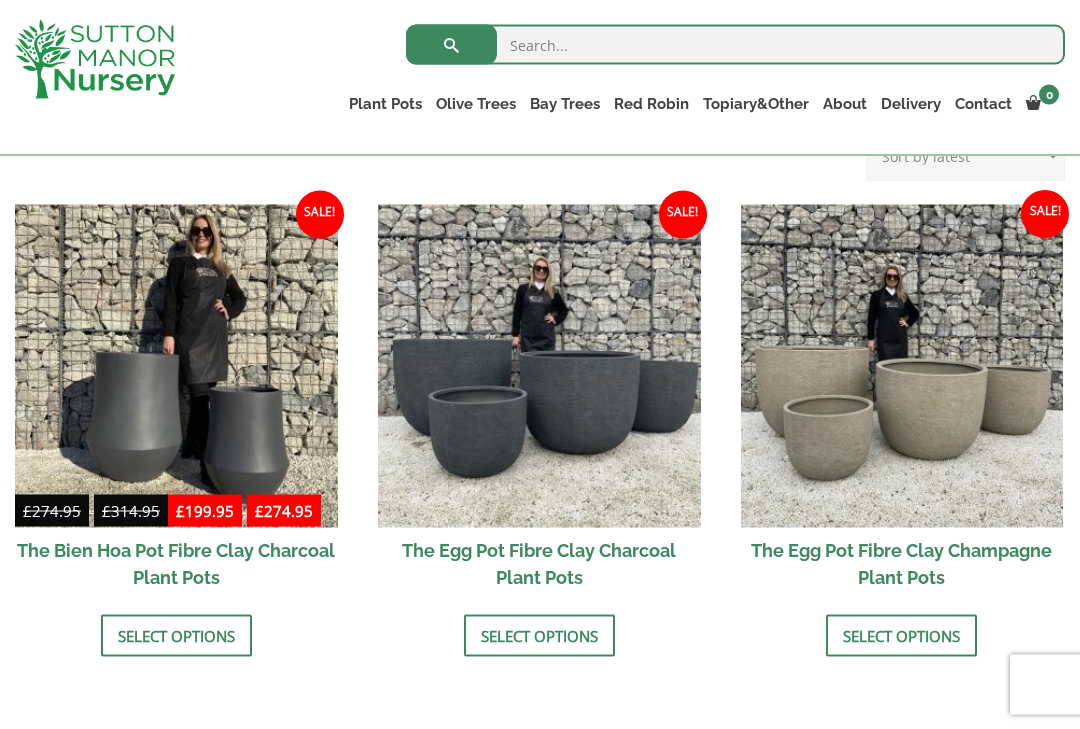 scroll, scrollTop: 598, scrollLeft: 0, axis: vertical 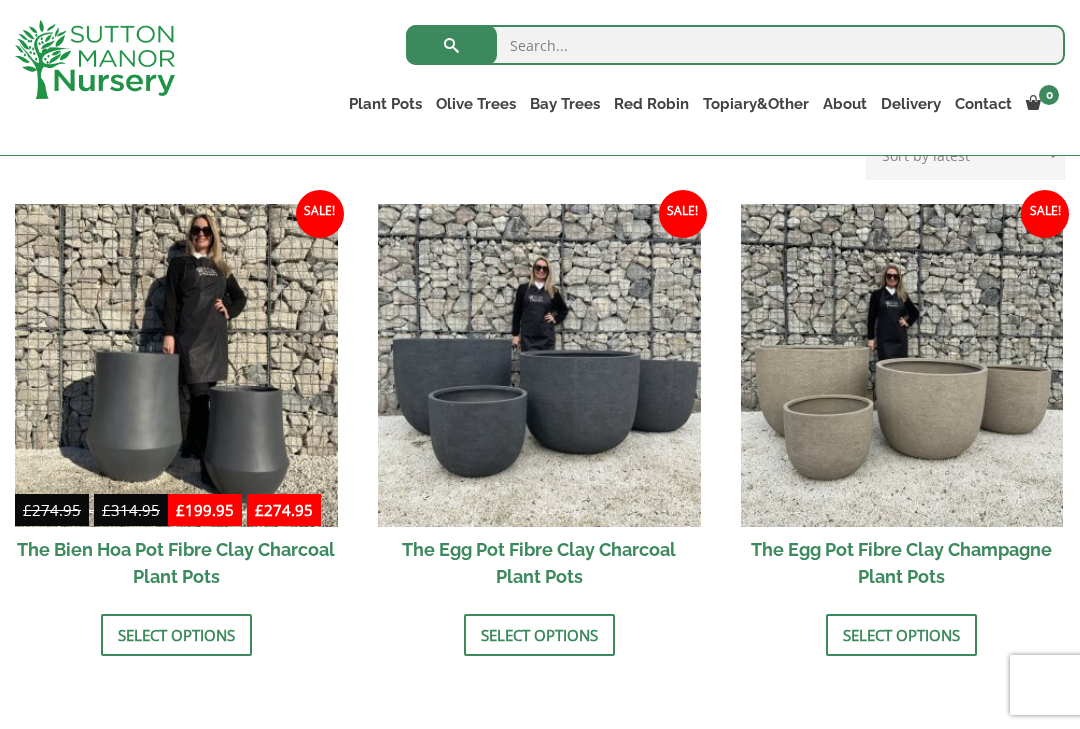 click on "Select options" at bounding box center [901, 635] 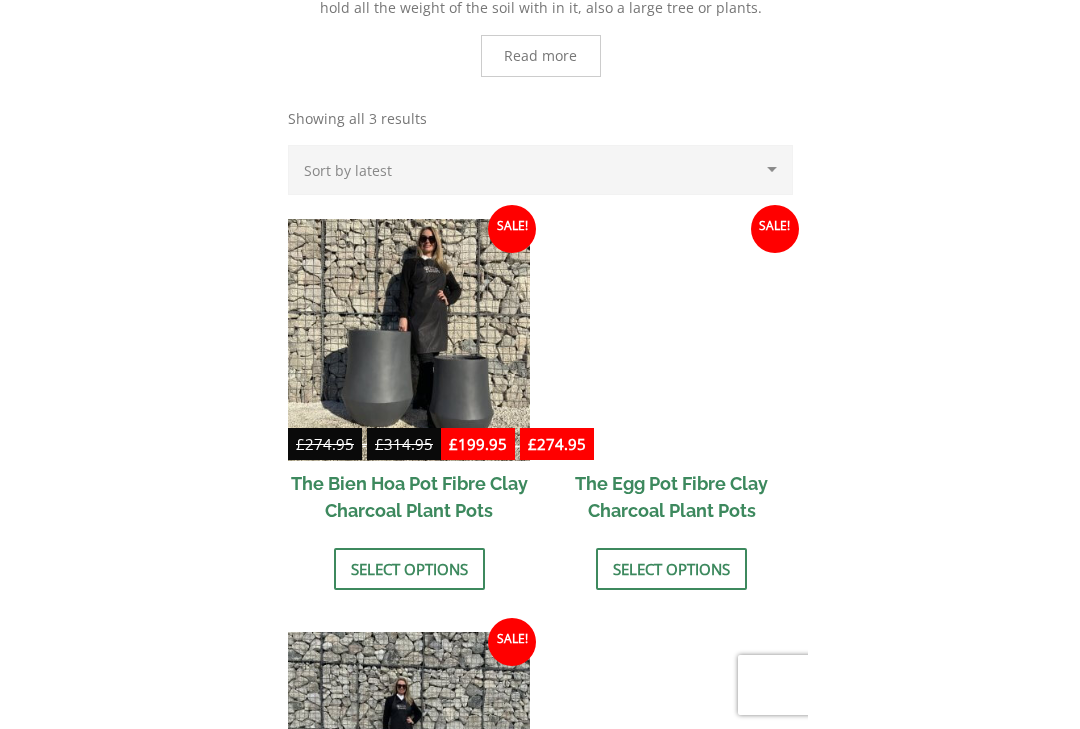 scroll, scrollTop: 441, scrollLeft: 0, axis: vertical 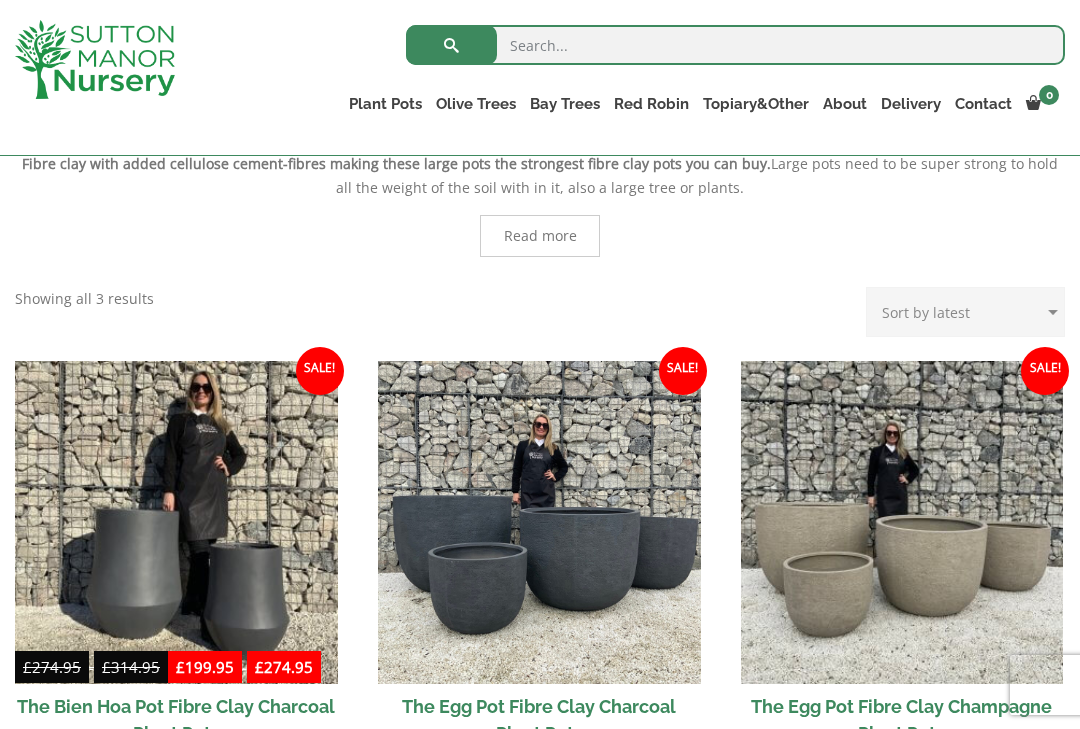 click at bounding box center (735, 45) 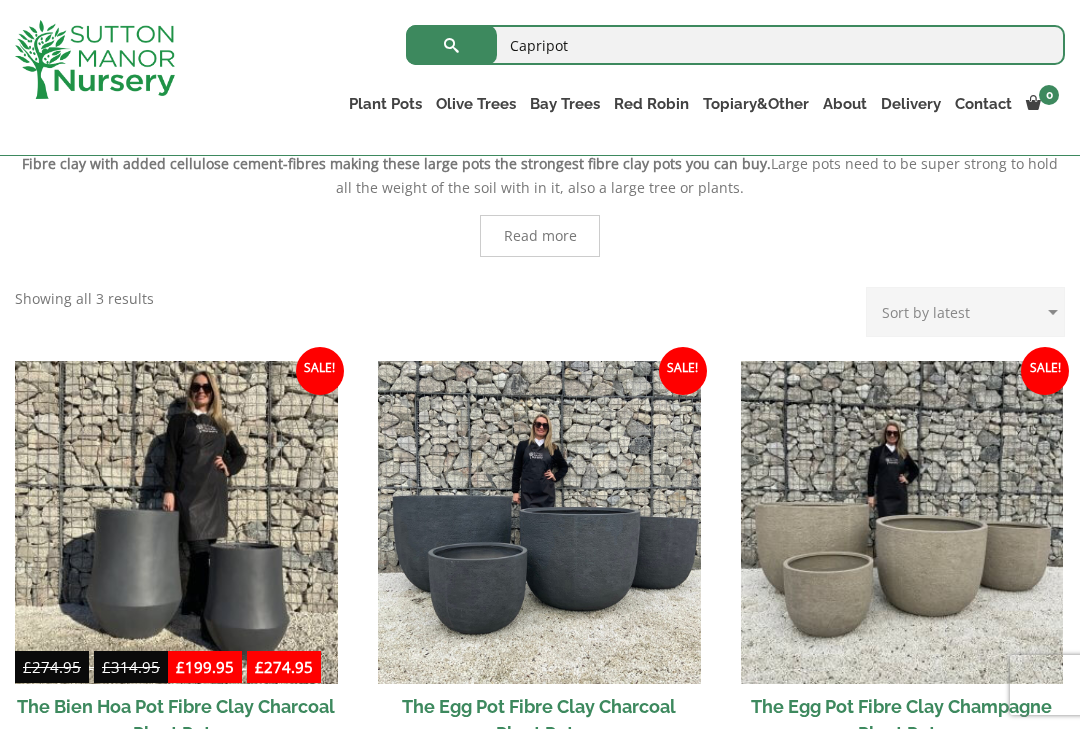 type on "Capripot" 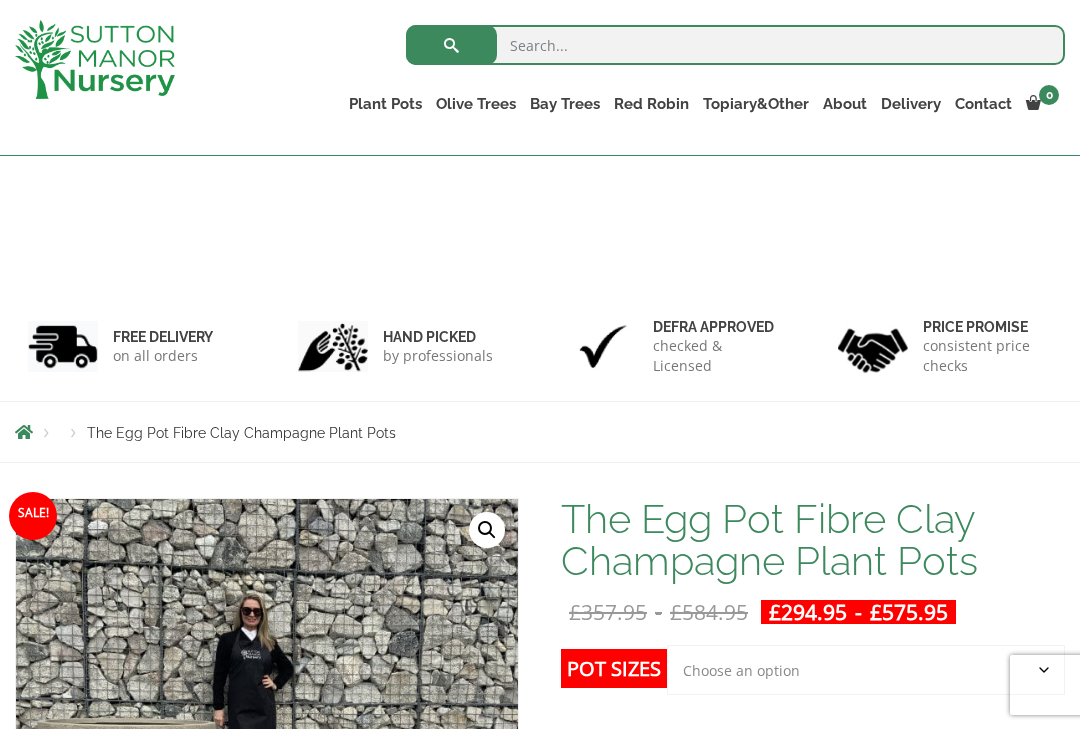 scroll, scrollTop: 462, scrollLeft: 0, axis: vertical 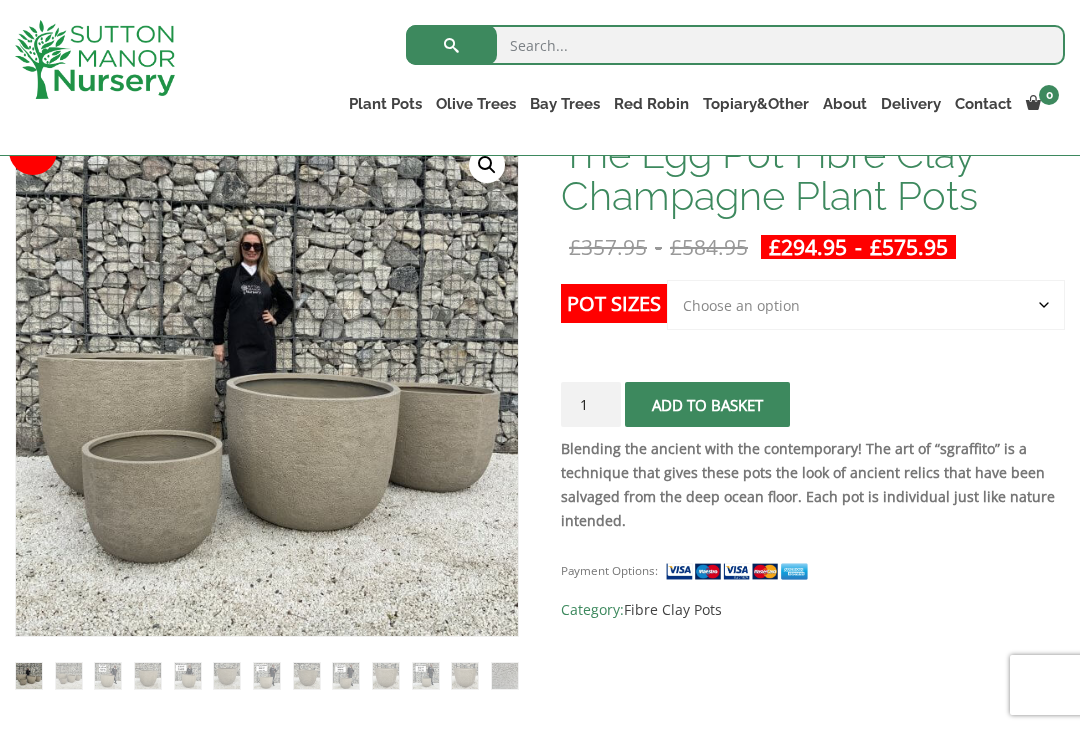 click at bounding box center [516, 634] 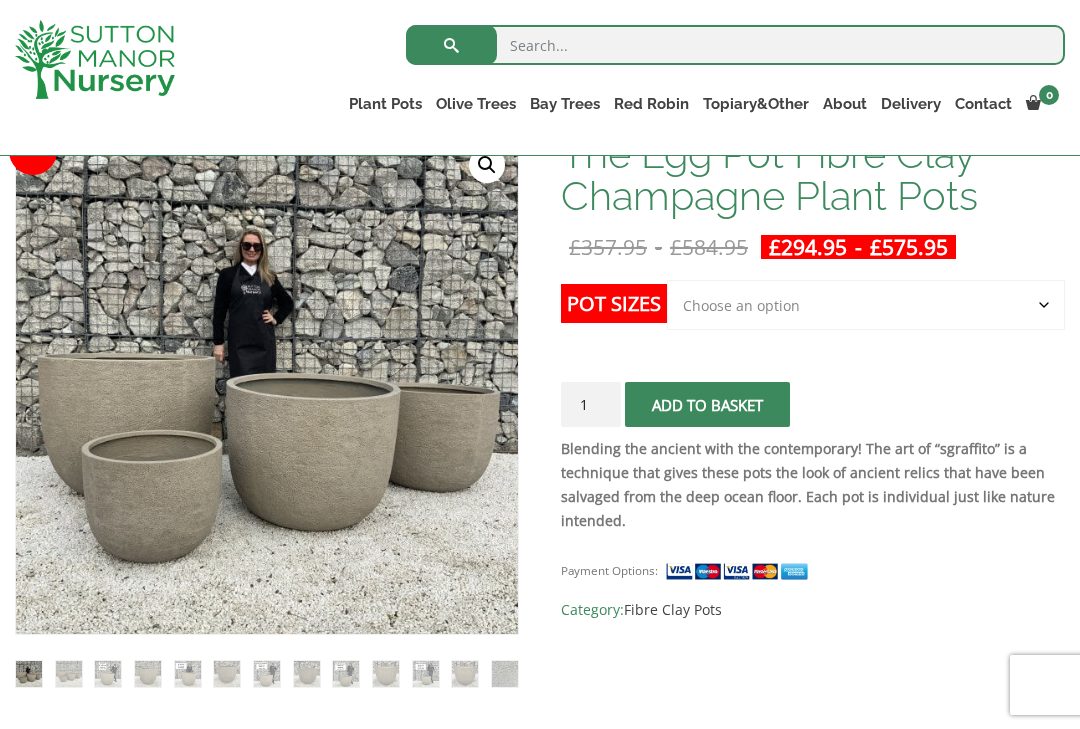 click at bounding box center [516, 634] 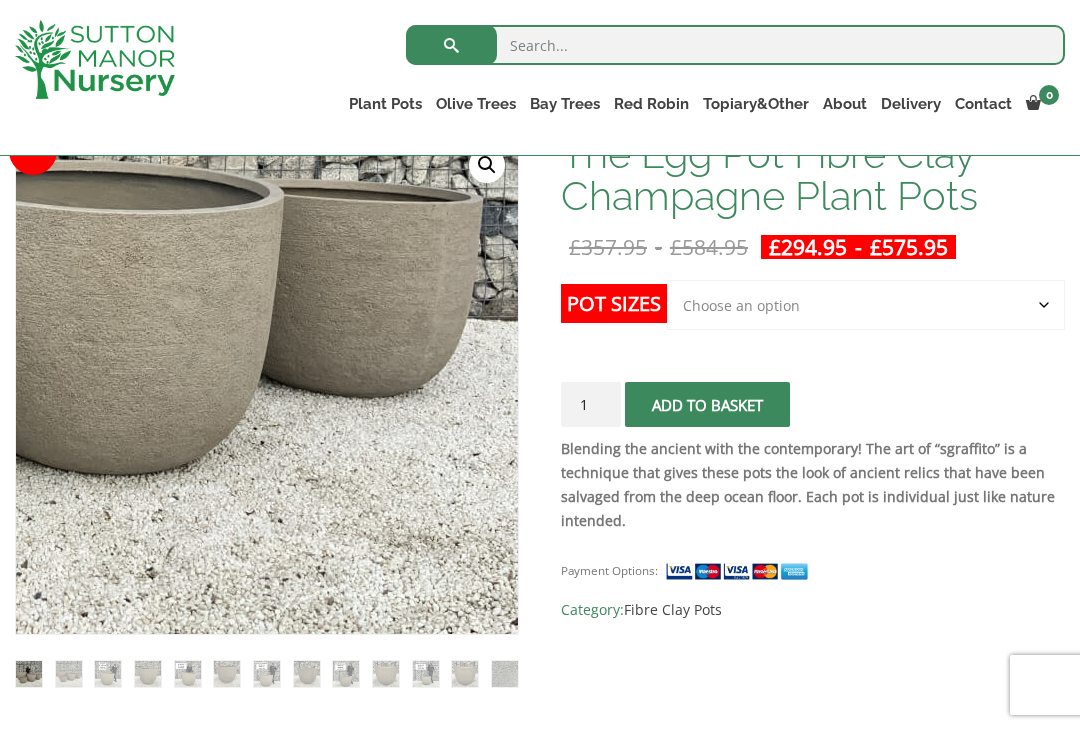 click on "Payment Options:
SKU:  N/A
Category:  Fibre Clay Pots" at bounding box center [813, 582] 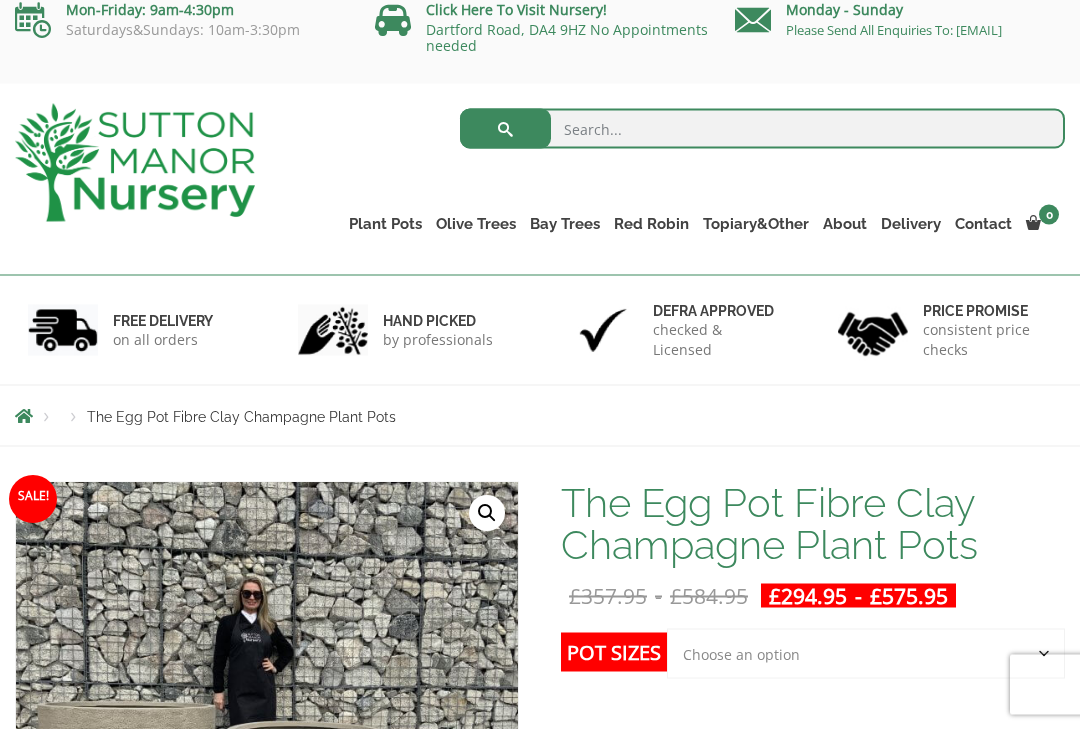 scroll, scrollTop: 0, scrollLeft: 0, axis: both 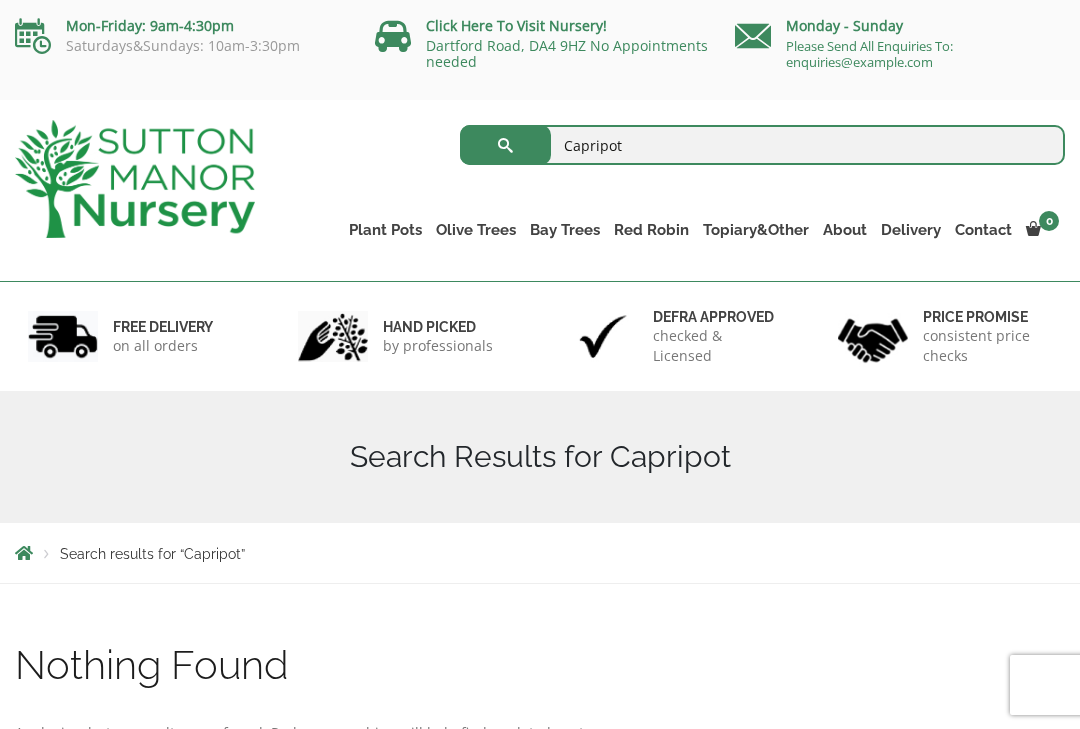 click on "Capripot" at bounding box center (762, 145) 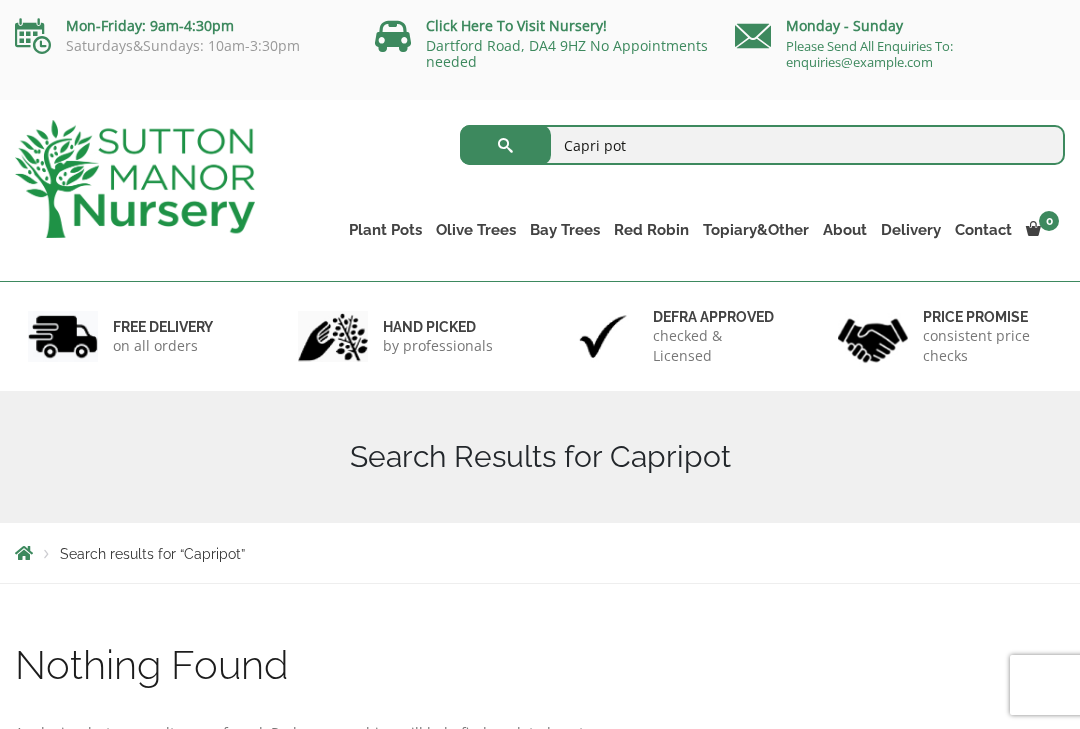type on "Capri pot" 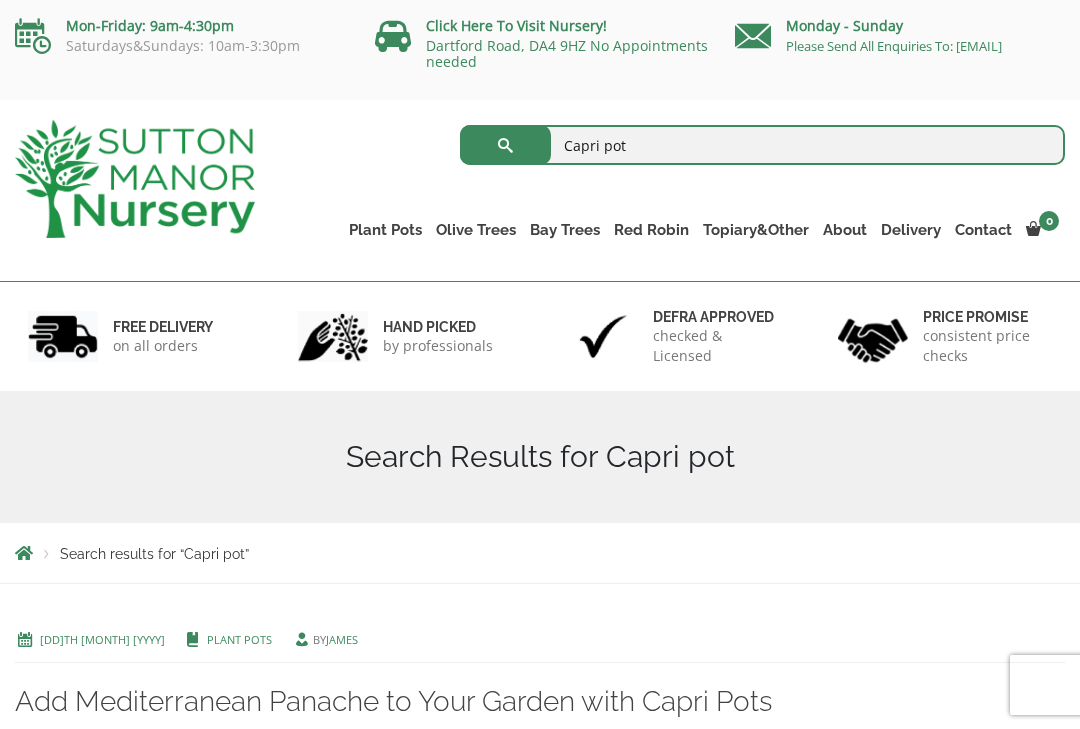 scroll, scrollTop: 0, scrollLeft: 0, axis: both 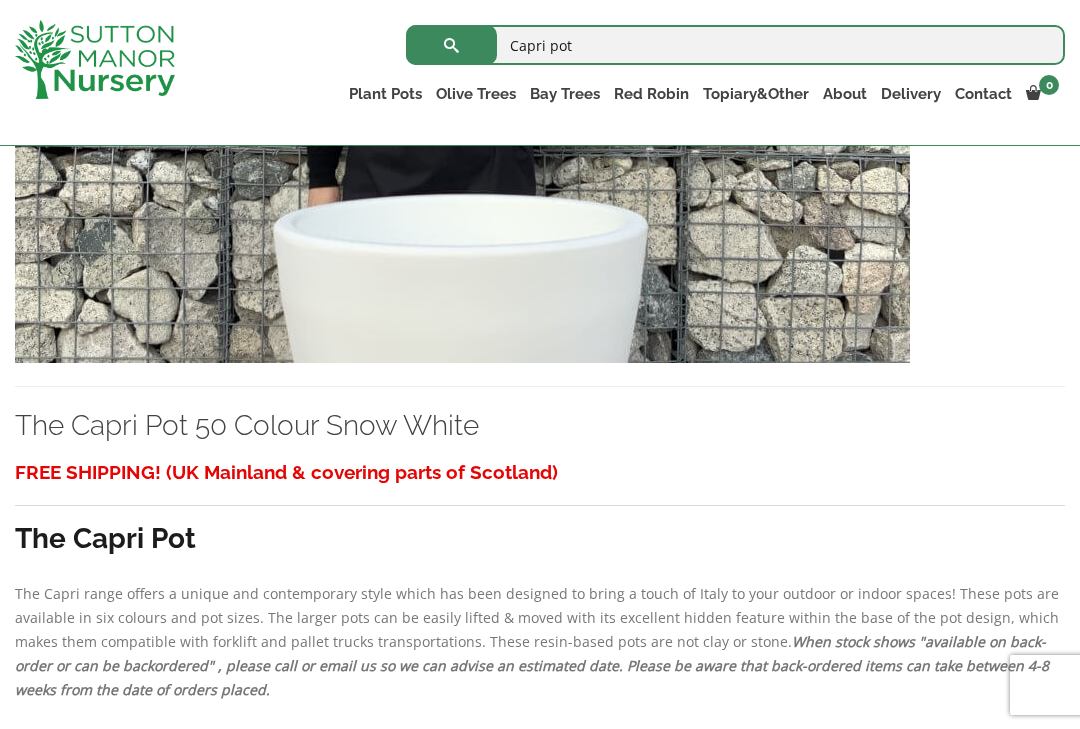 click at bounding box center (462, 148) 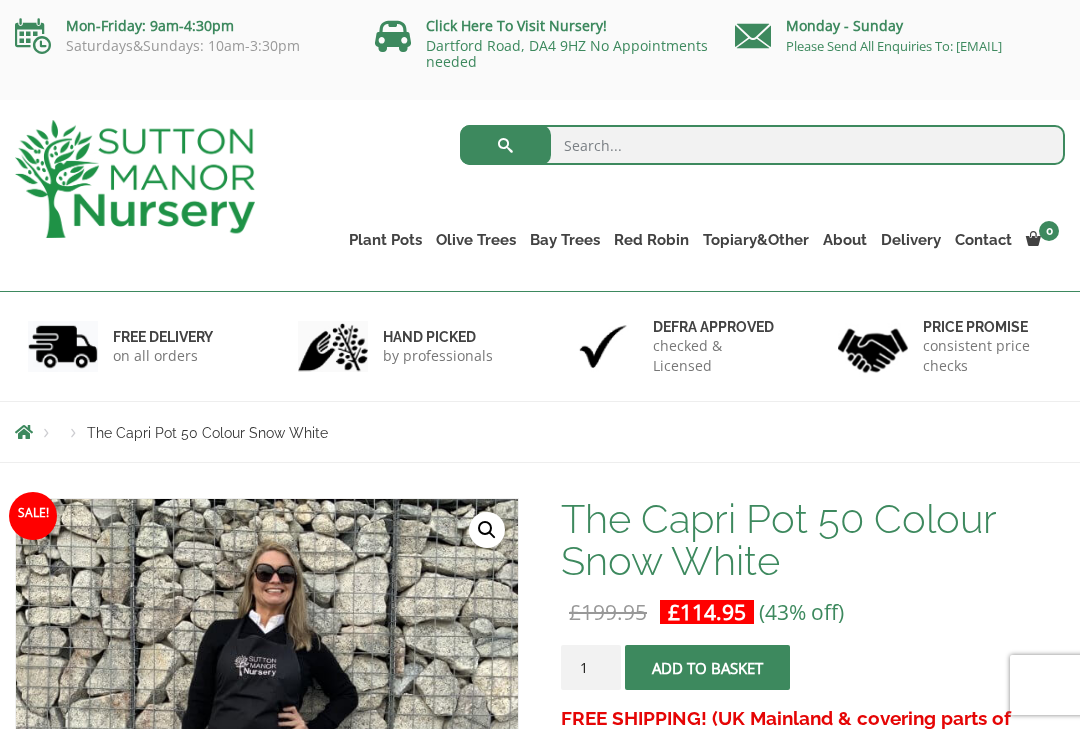 scroll, scrollTop: 0, scrollLeft: 0, axis: both 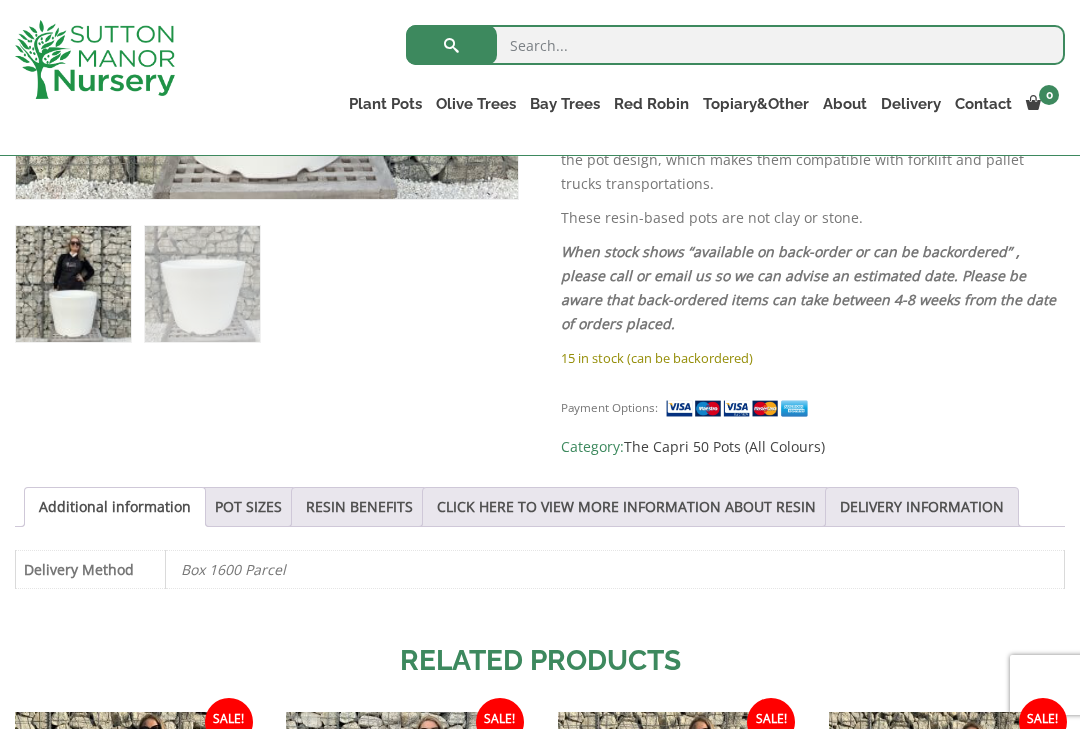 click on "POT SIZES" at bounding box center [248, 507] 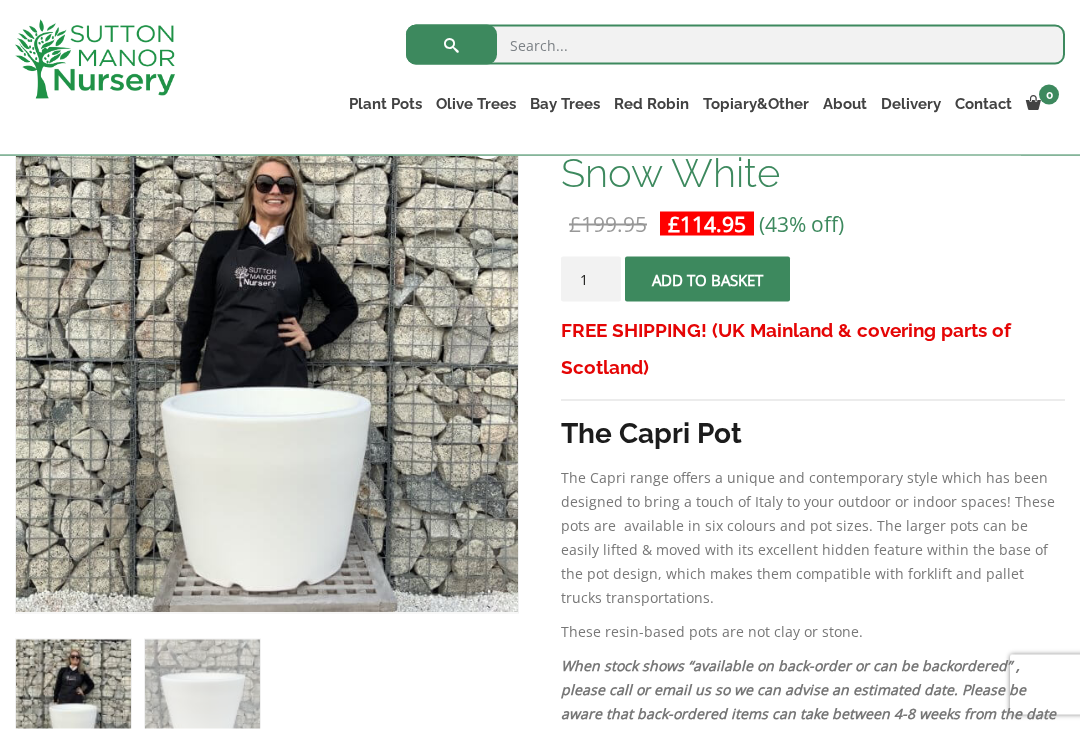 scroll, scrollTop: 353, scrollLeft: 0, axis: vertical 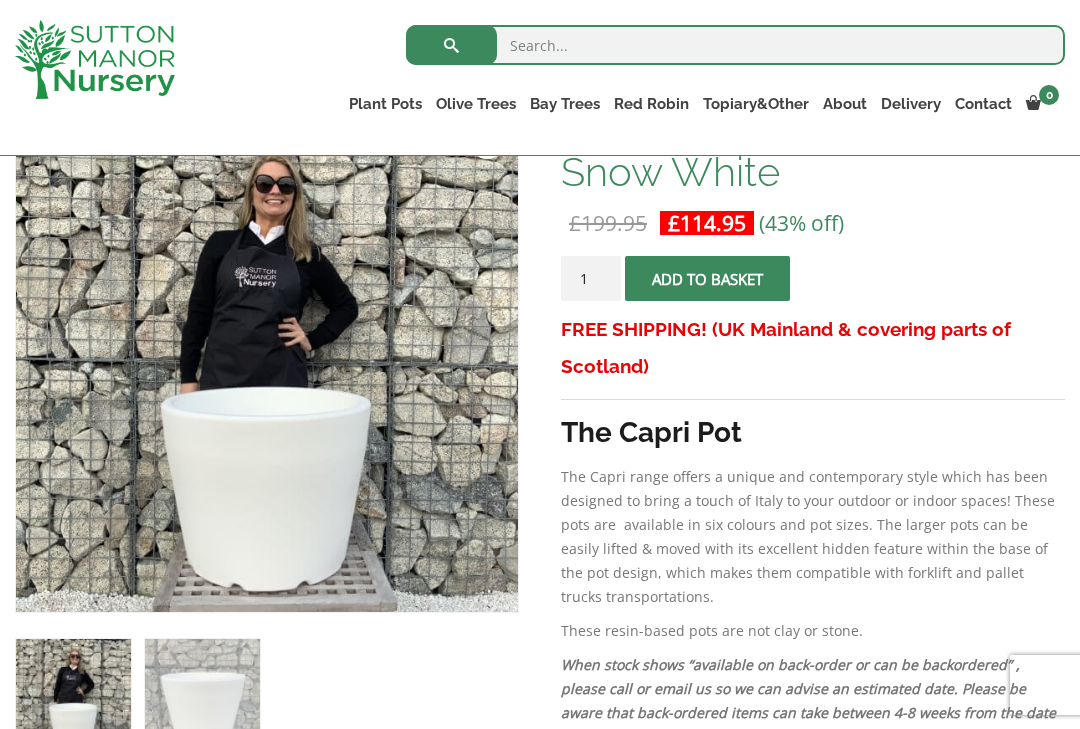 click at bounding box center (516, 610) 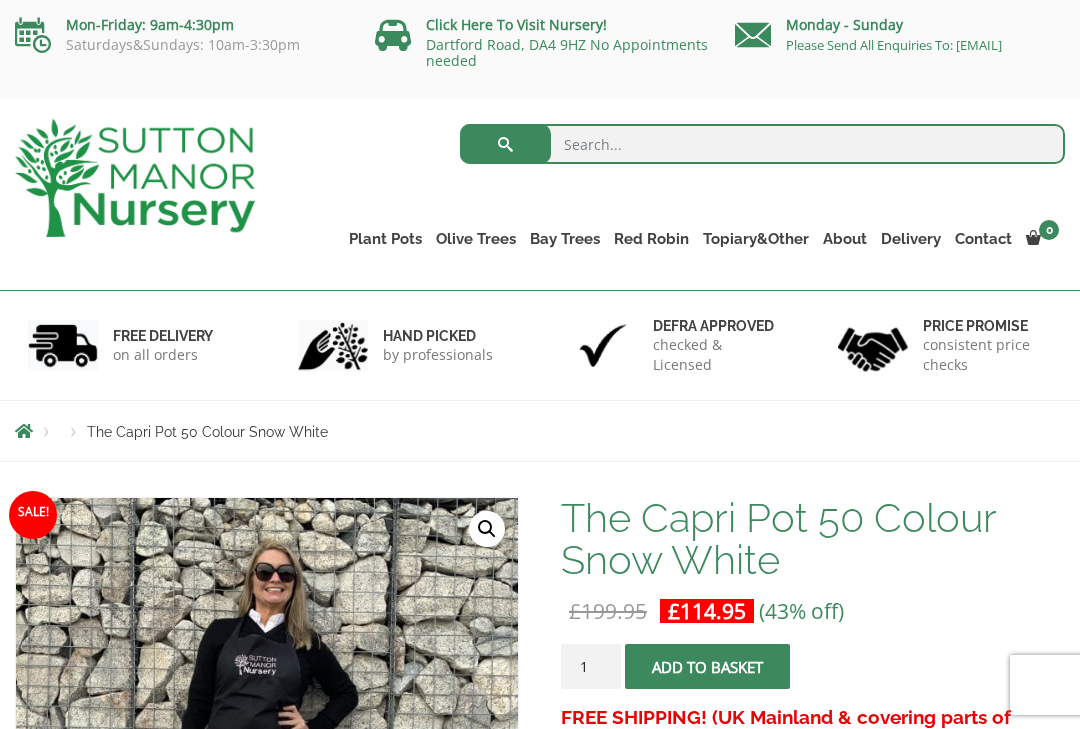 scroll, scrollTop: 0, scrollLeft: 0, axis: both 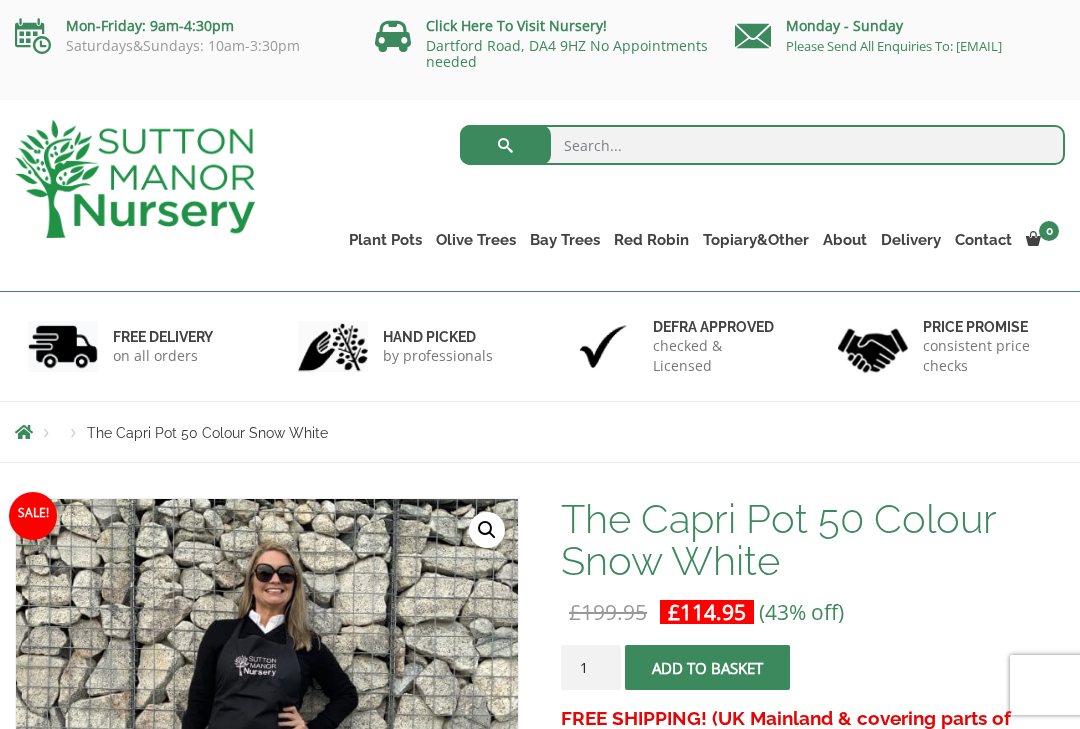 click on "The Capri Pots" at bounding box center (0, 0) 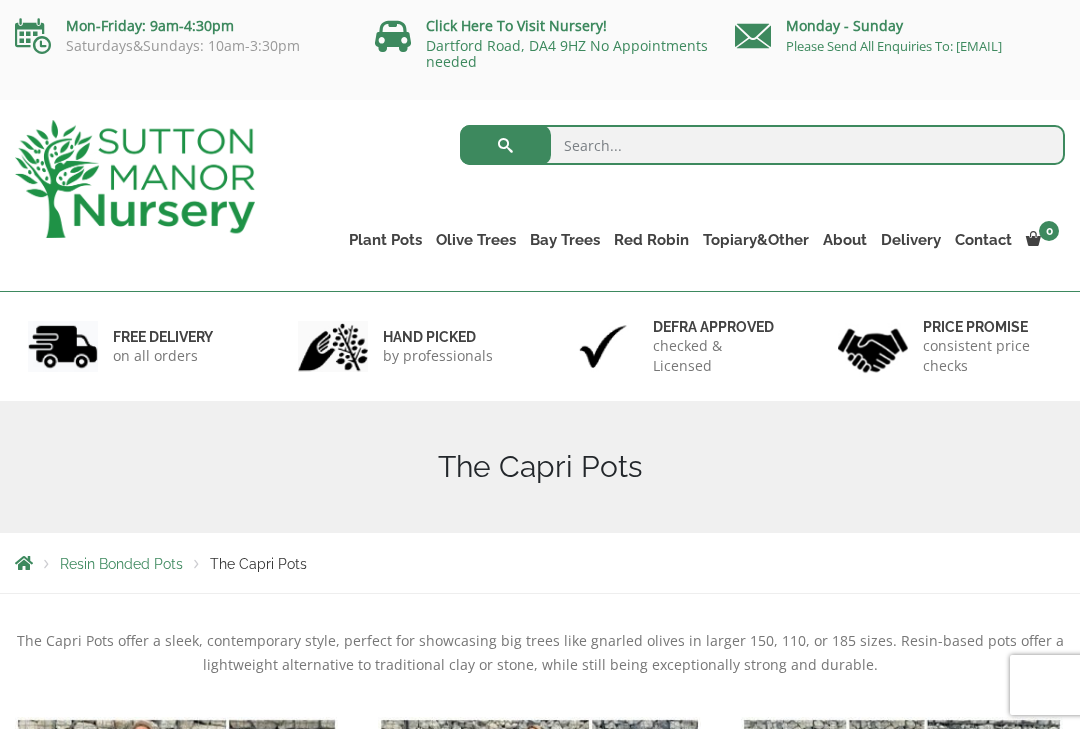 scroll, scrollTop: 0, scrollLeft: 0, axis: both 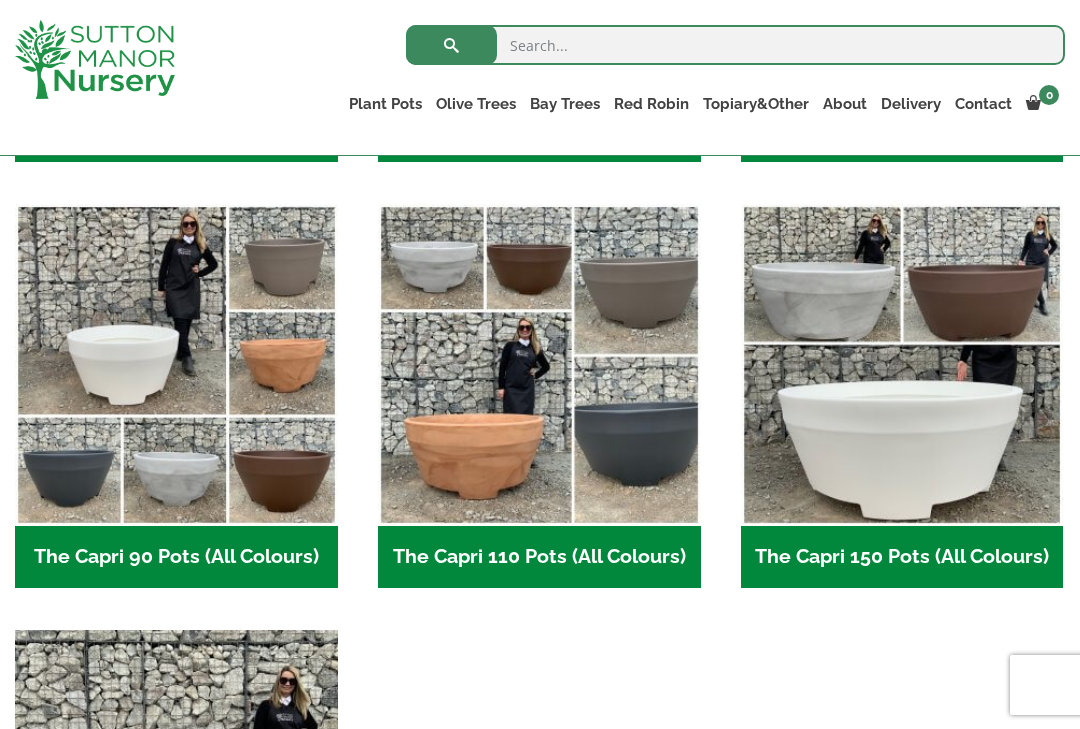 click at bounding box center [902, 365] 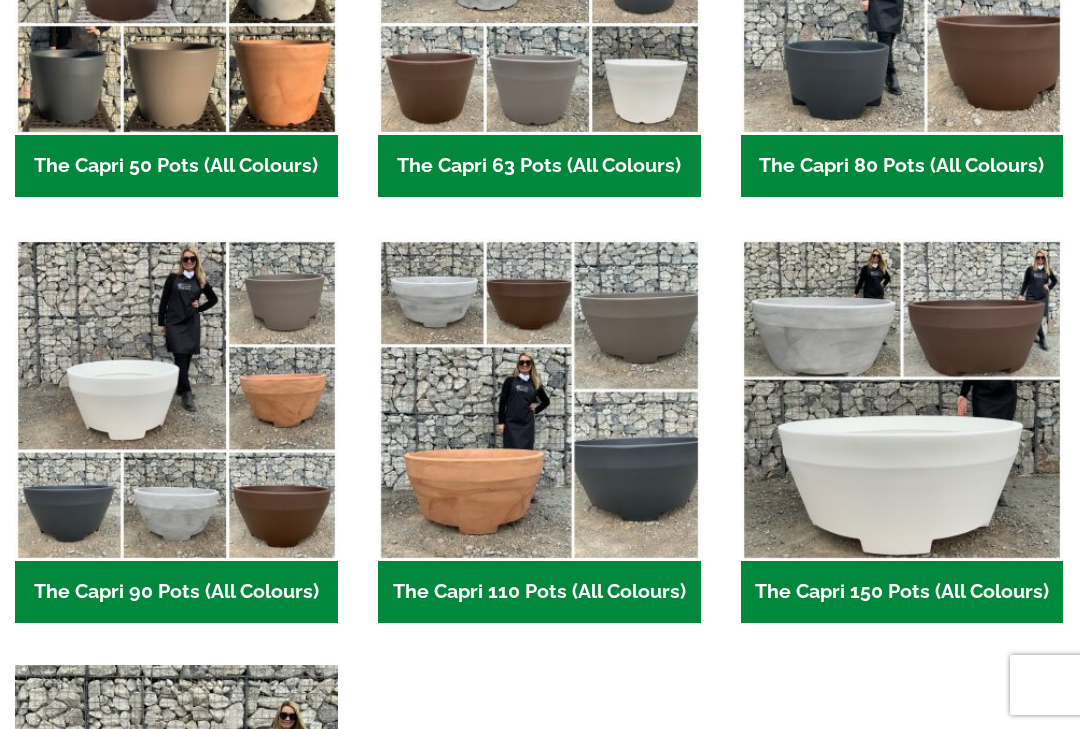 scroll, scrollTop: 941, scrollLeft: 0, axis: vertical 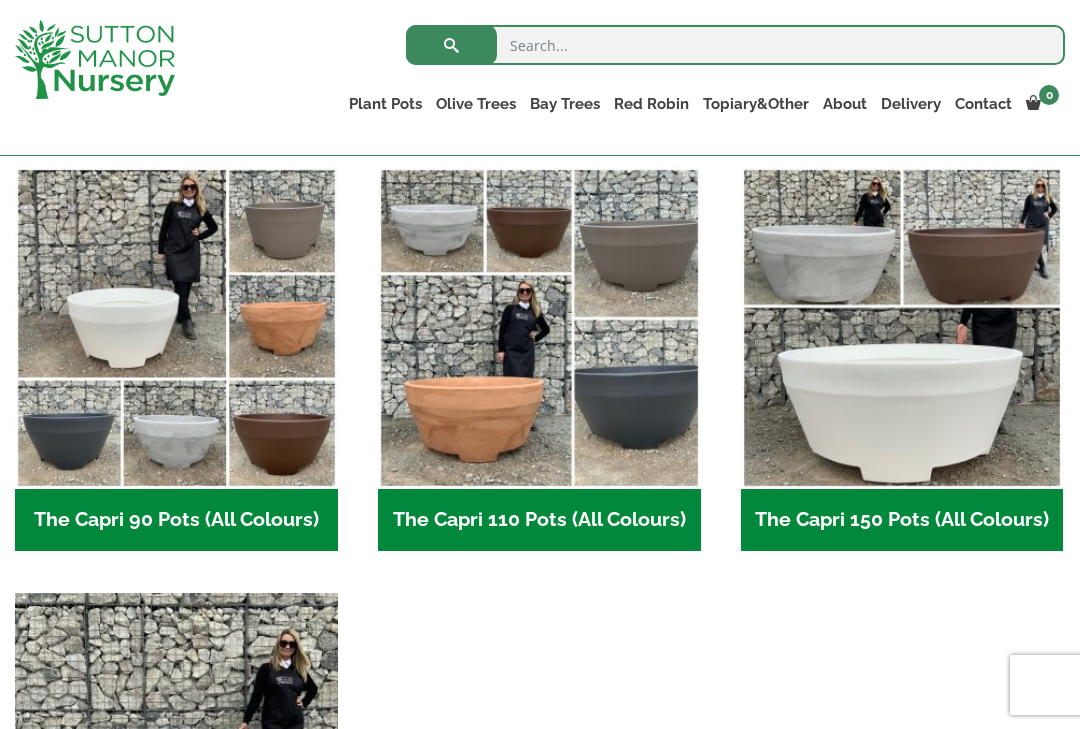 click at bounding box center [539, 328] 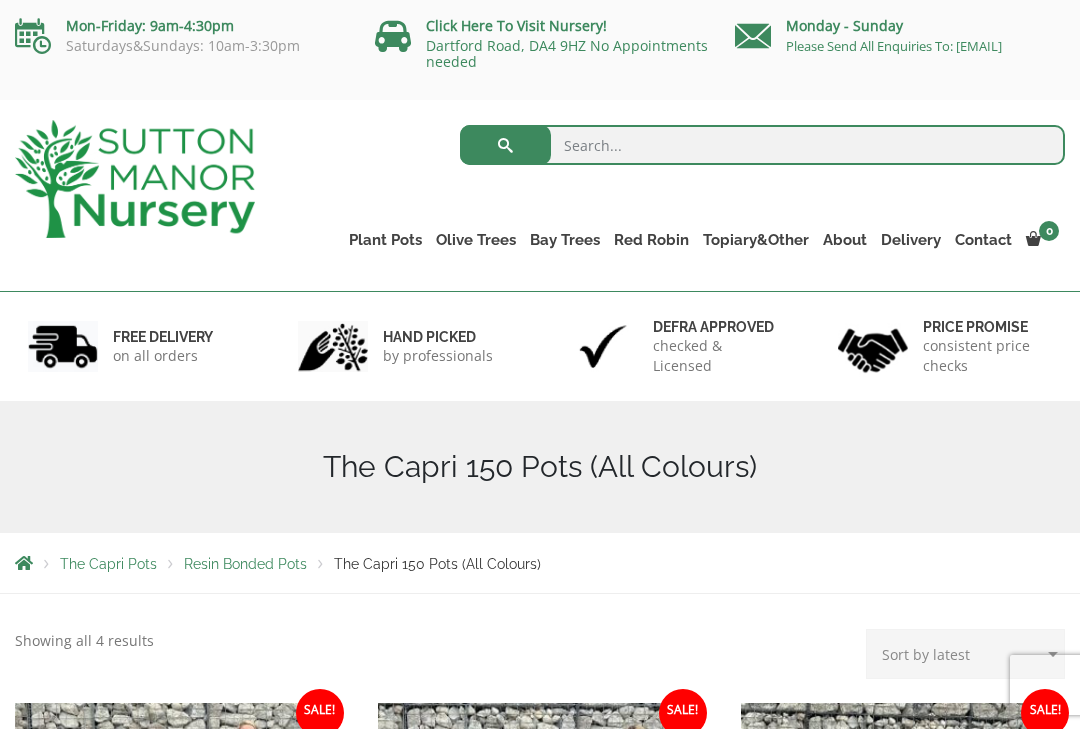 scroll, scrollTop: 0, scrollLeft: 0, axis: both 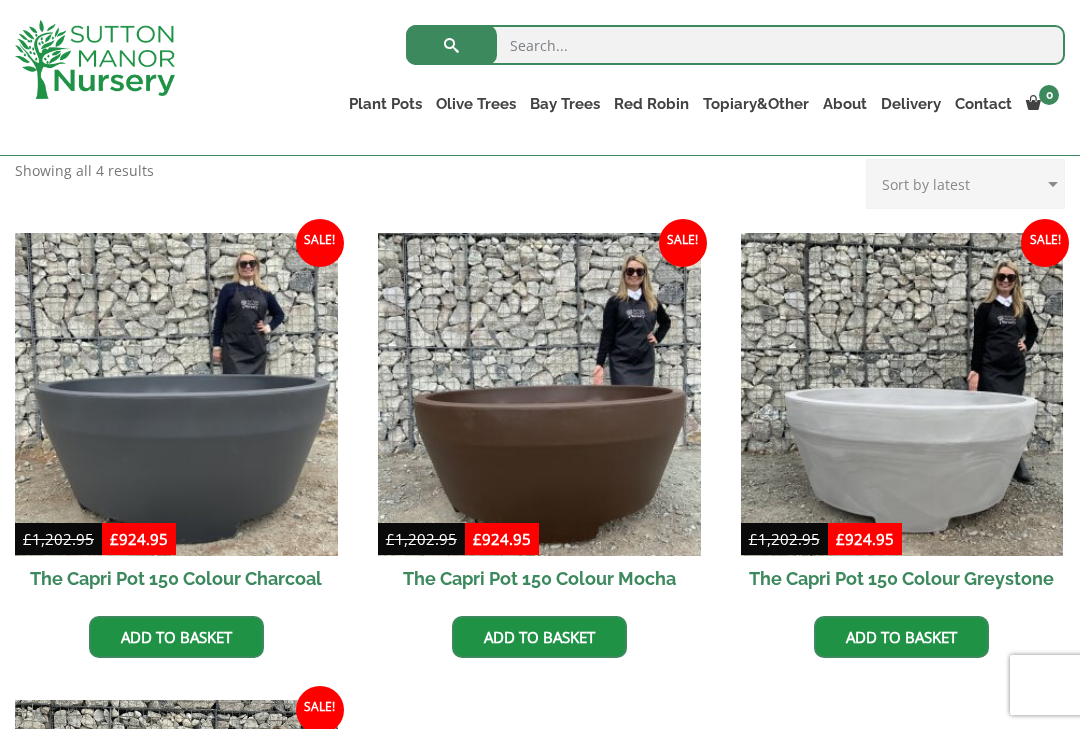click on "Sale!
£ 1,202.95   Original price was: £1,202.95. £ 924.95 Current price is: £924.95.   (23% off)
The Capri Pot 150 Colour Charcoal  Add to basket
Sale!
£ 1,202.95   Original price was: £1,202.95. £ 924.95 Current price is: £924.95.   (23% off)
The Capri Pot 150 Colour Mocha  Add to basket
Sale!
£ 1,202.95   Original price was: £1,202.95. £ 924.95 Current price is: £924.95.   (23% off)
The Capri Pot 150 Colour Greystone  Add to basket
Sale!
£ 1,202.95   Original price was: £1,202.95. £ 924.95 Current price is: £924.95.   (23% off)
The Capri Pot 150 Colour Snow White  Add to basket" at bounding box center [540, 700] 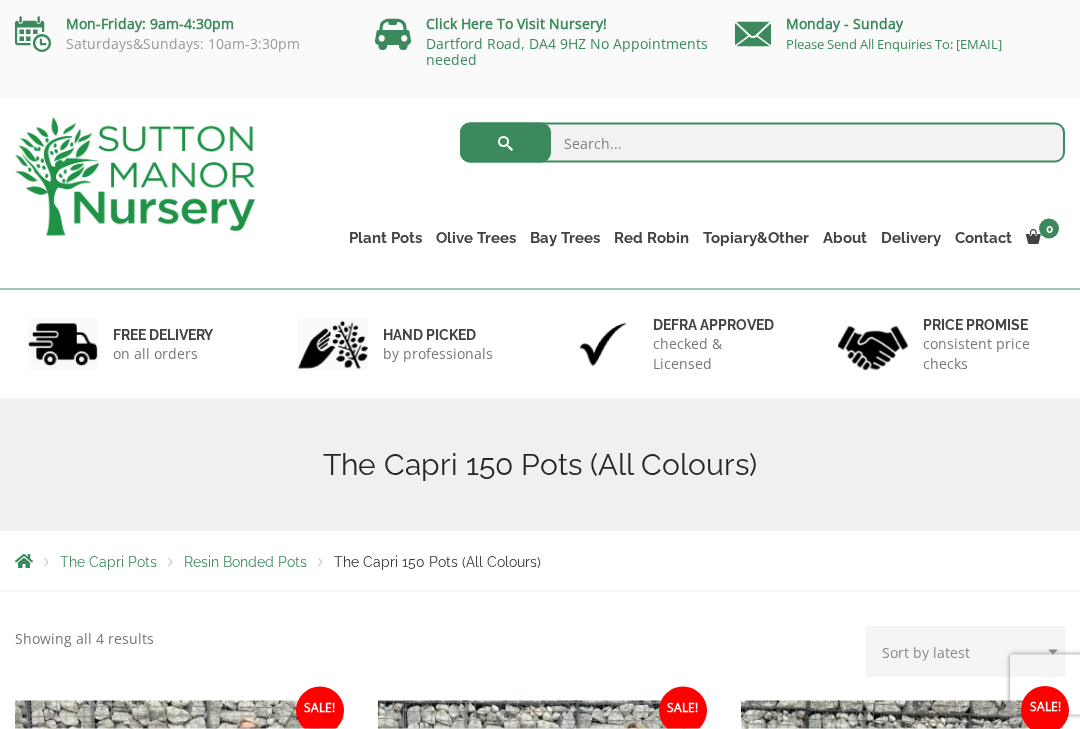 scroll, scrollTop: 0, scrollLeft: 0, axis: both 